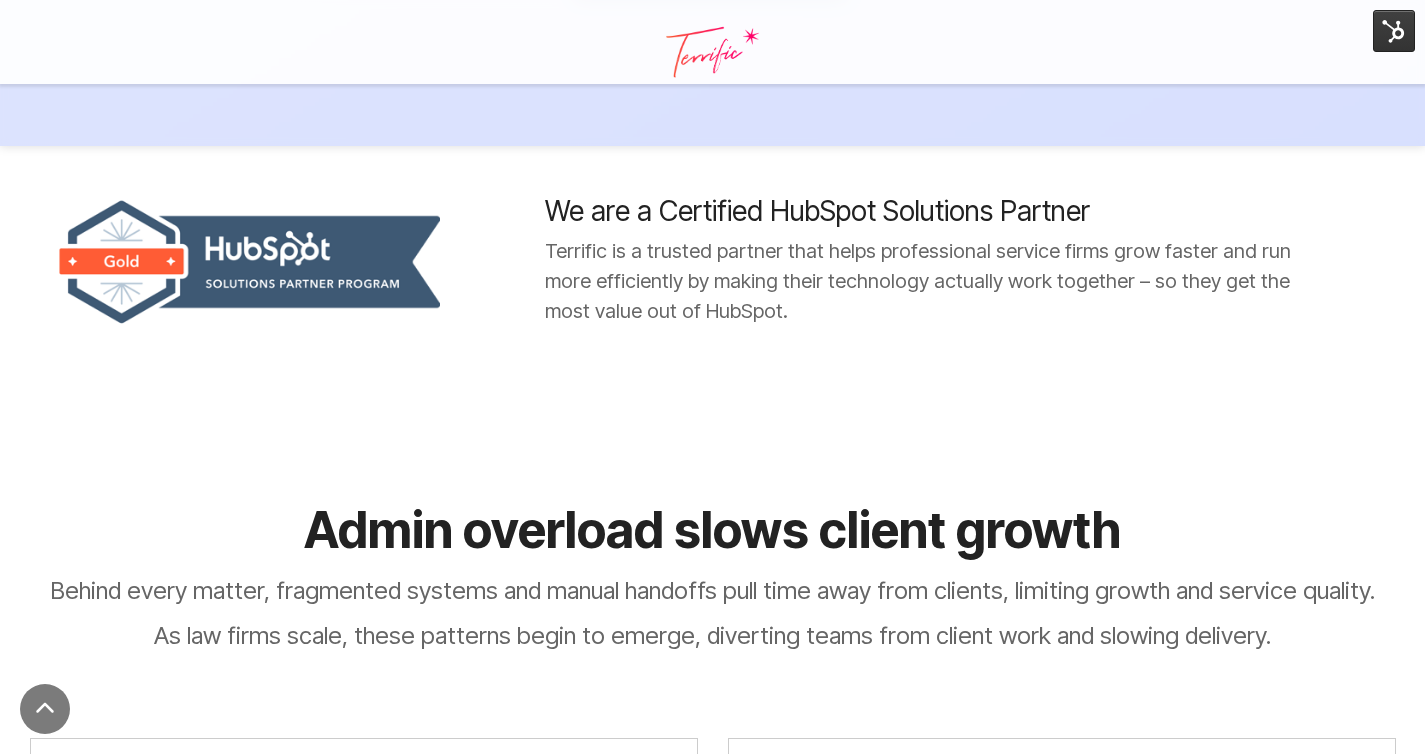 scroll, scrollTop: 2317, scrollLeft: 0, axis: vertical 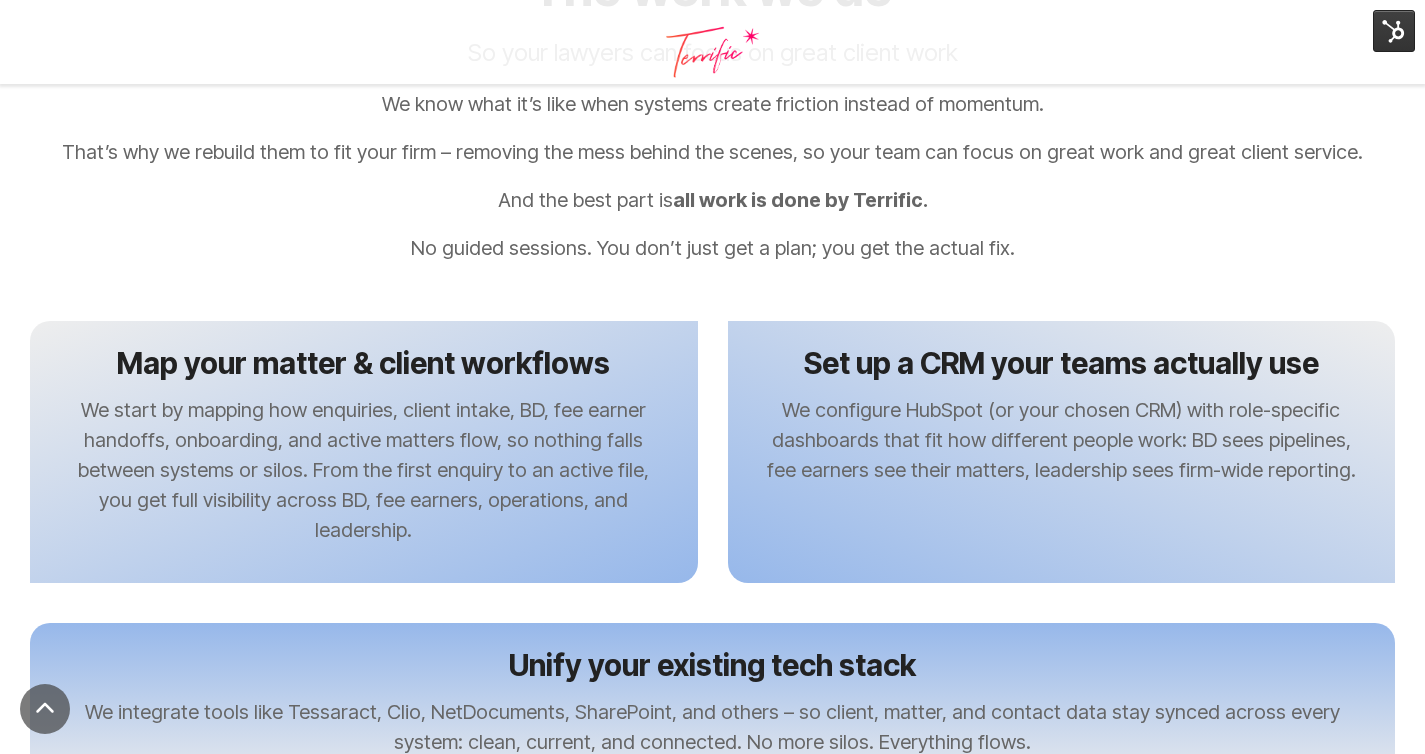 click on "We start by mapping how enquiries, client intake, BD, fee earner handoffs, onboarding, and active matters flow, so nothing falls between systems or silos. From the first enquiry to an active file, you get full visibility across BD, fee earners, operations, and leadership." at bounding box center [364, 470] 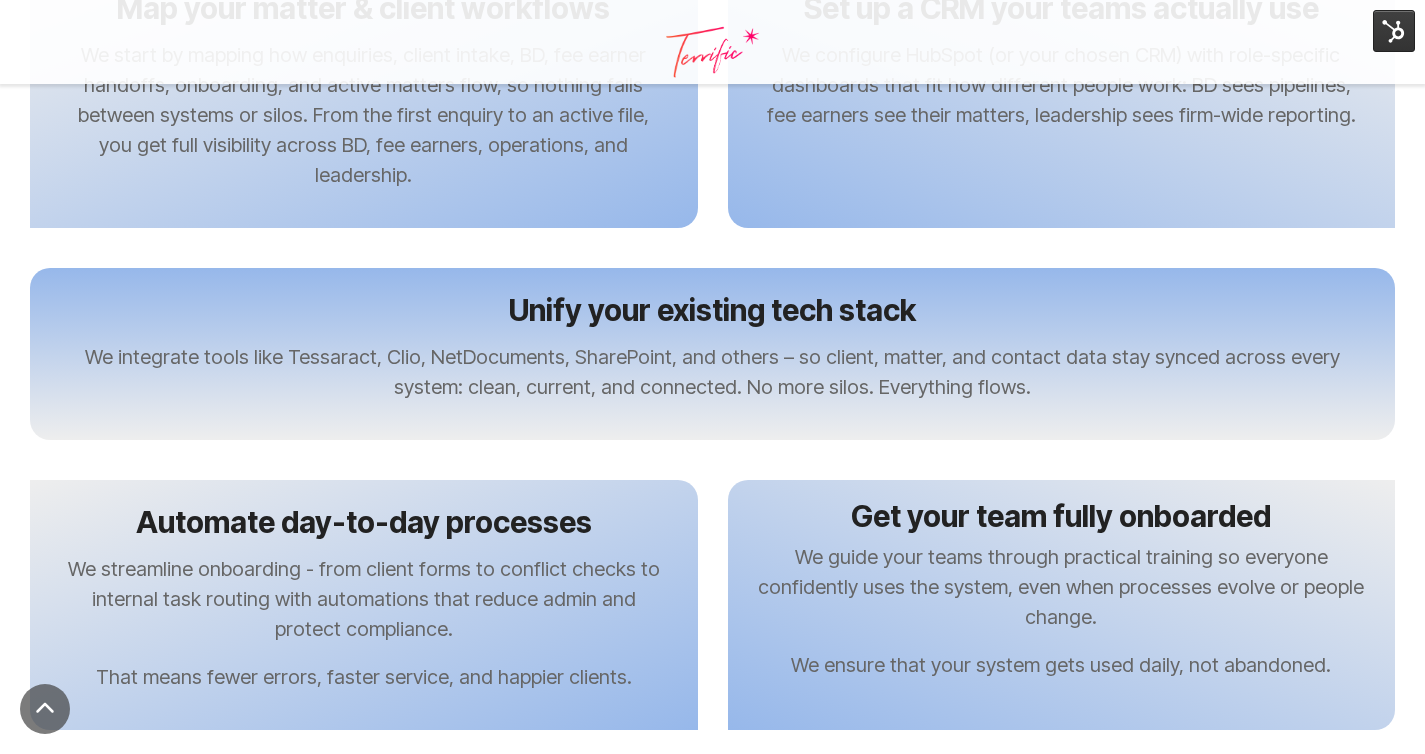 scroll, scrollTop: 4186, scrollLeft: 0, axis: vertical 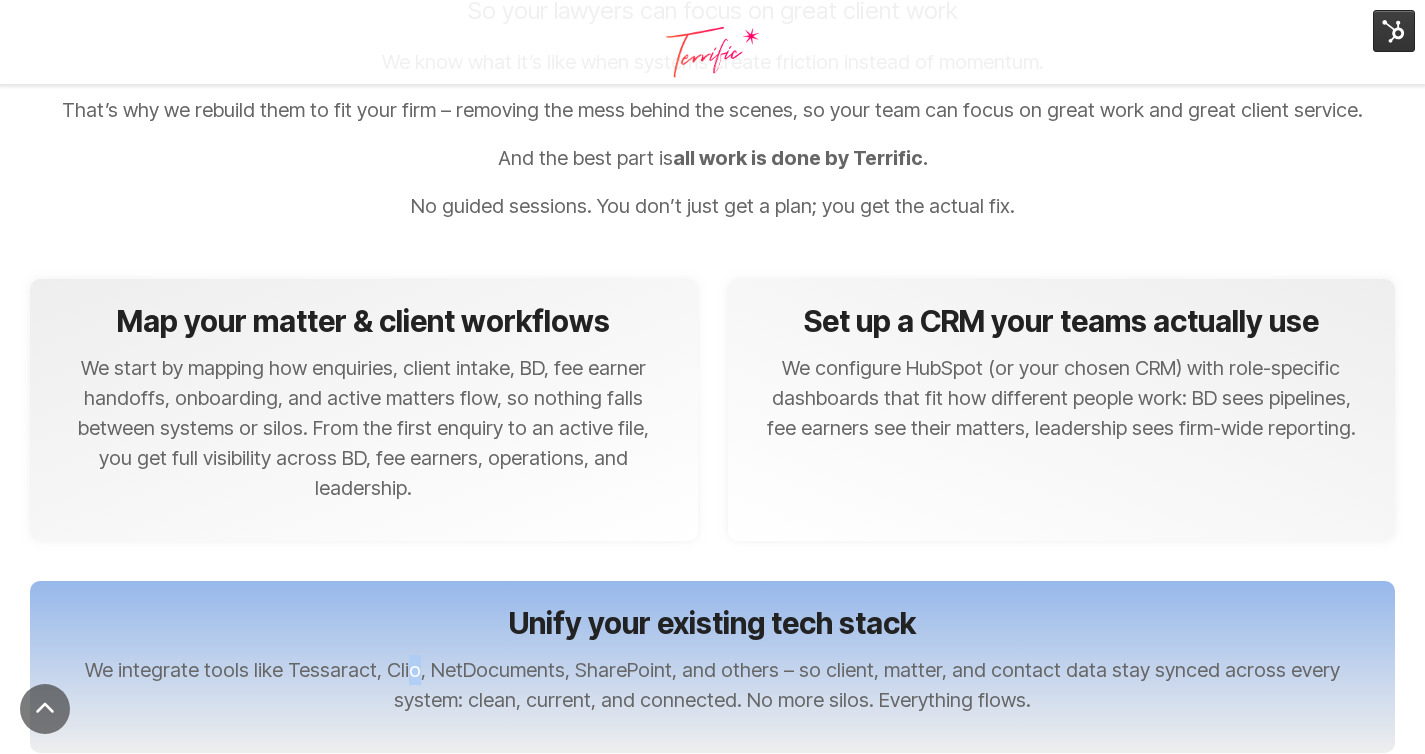 click on "We integrate tools like Tessaract, Clio, NetDocuments, SharePoint, and others – so client, matter, and contact data stay synced across every system: clean, current, and connected. No more silos. Everything flows." at bounding box center [712, 685] 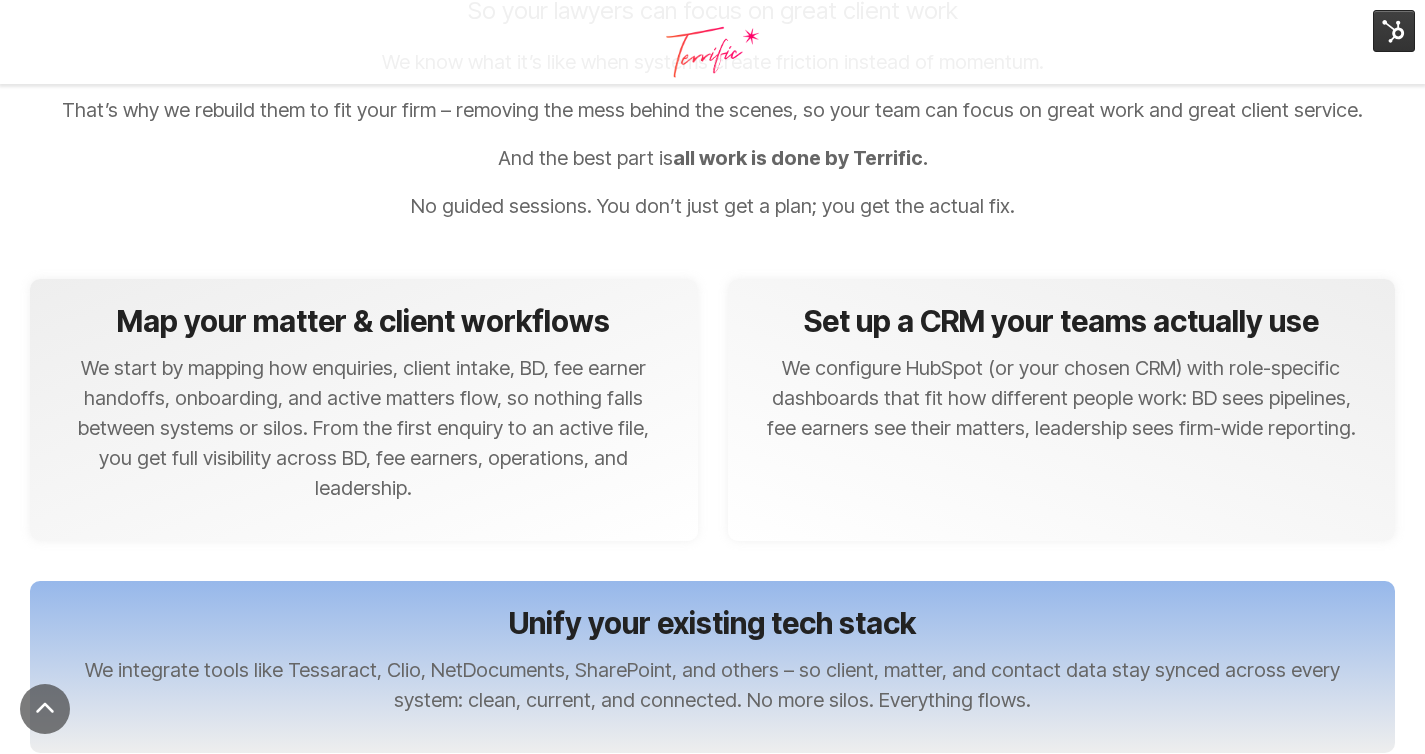 click on "Unify your existing tech stack
We integrate tools like Tessaract, Clio, NetDocuments, SharePoint, and others – so client, matter, and contact data stay synced across every system: clean, current, and connected. No more silos. Everything flows." at bounding box center [712, 667] 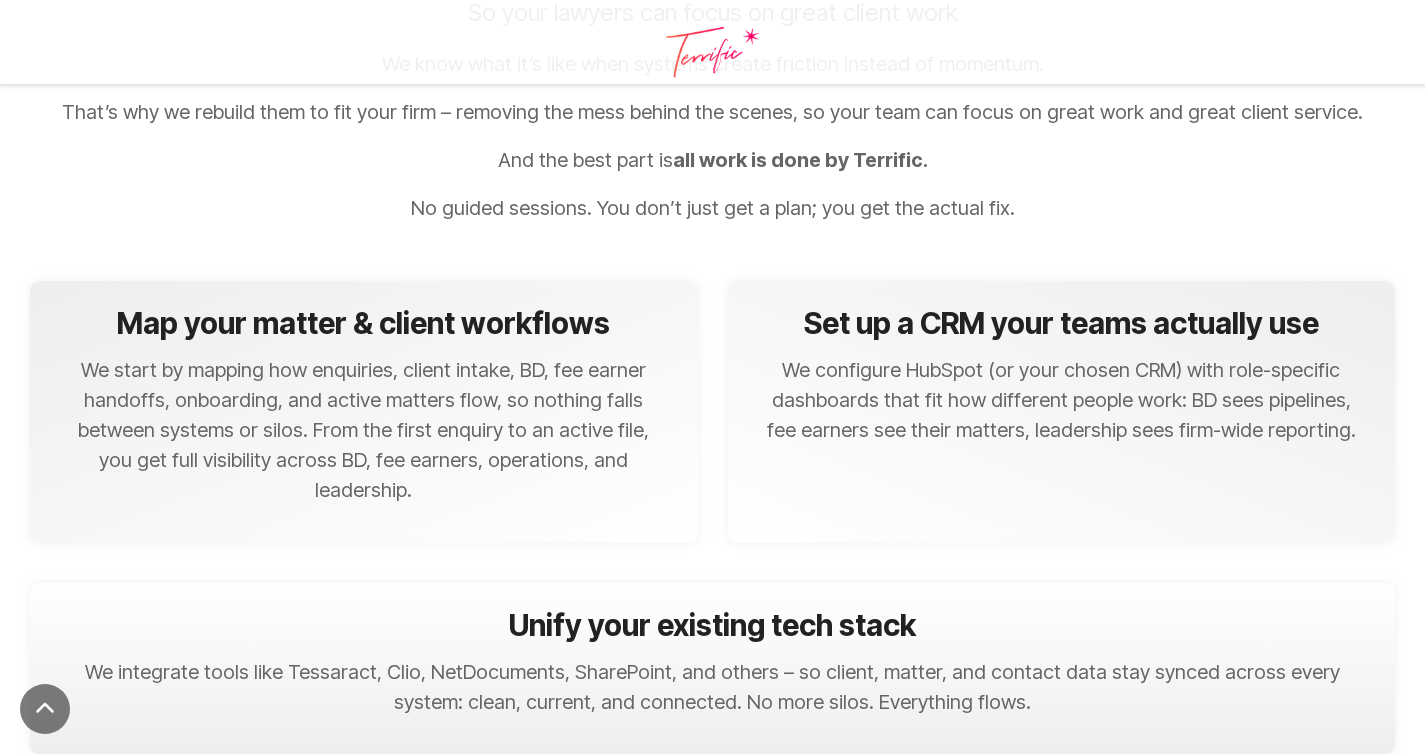 scroll, scrollTop: 3866, scrollLeft: 0, axis: vertical 